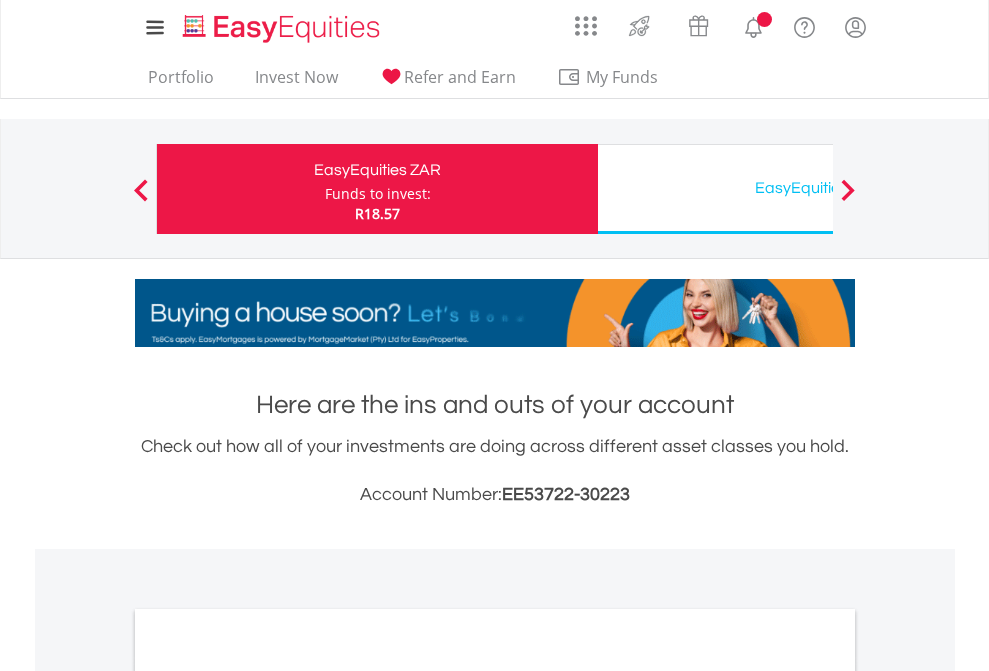 scroll, scrollTop: 0, scrollLeft: 0, axis: both 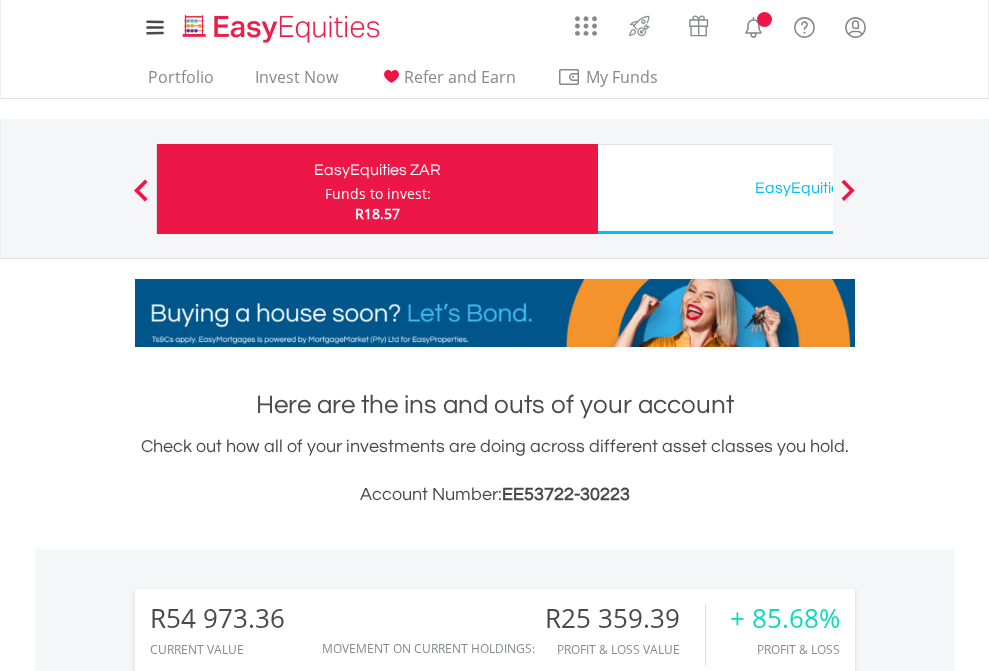 click on "Funds to invest:" at bounding box center [378, 194] 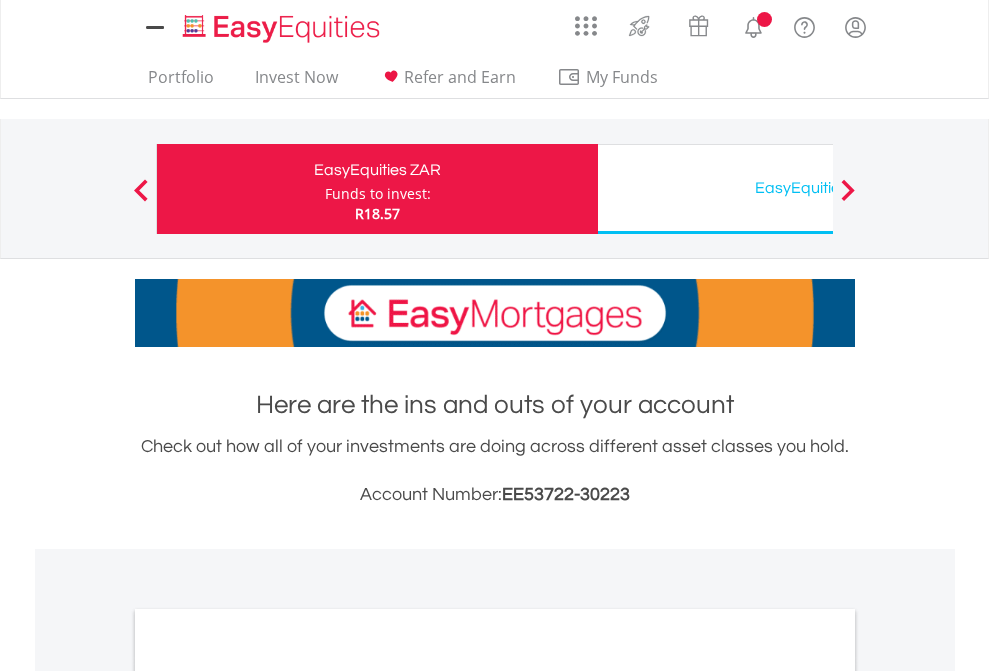 scroll, scrollTop: 0, scrollLeft: 0, axis: both 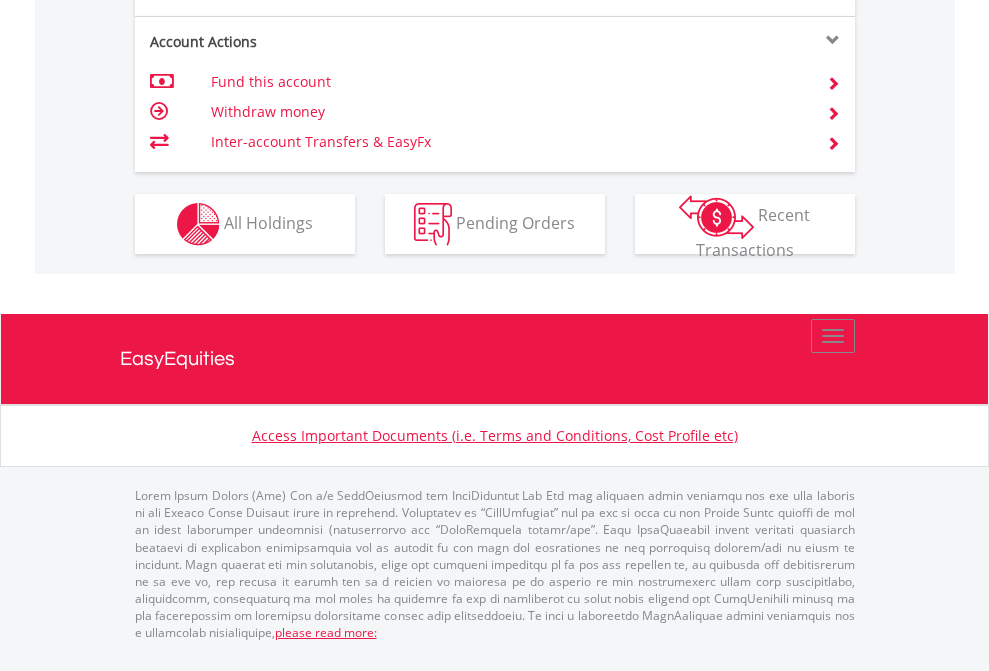 click on "Investment types" at bounding box center (706, -337) 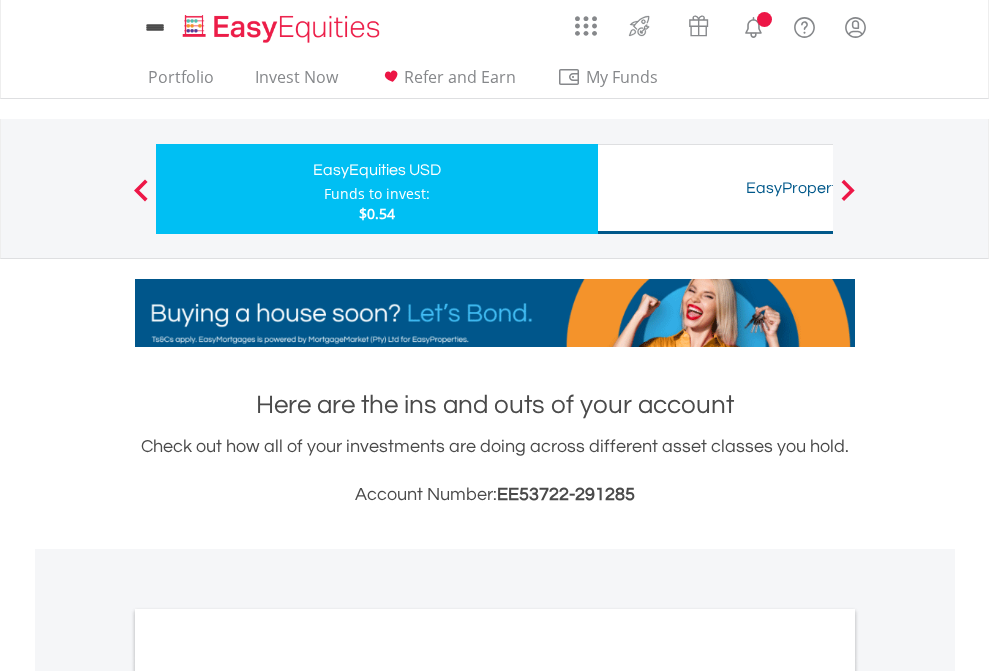 scroll, scrollTop: 0, scrollLeft: 0, axis: both 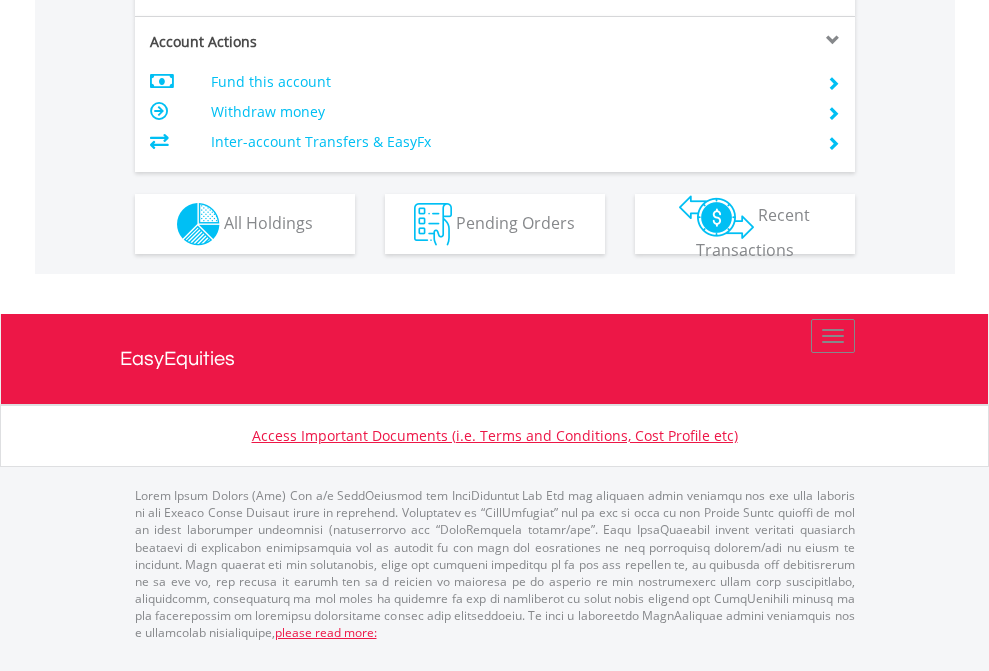 click on "Investment types" at bounding box center [706, -337] 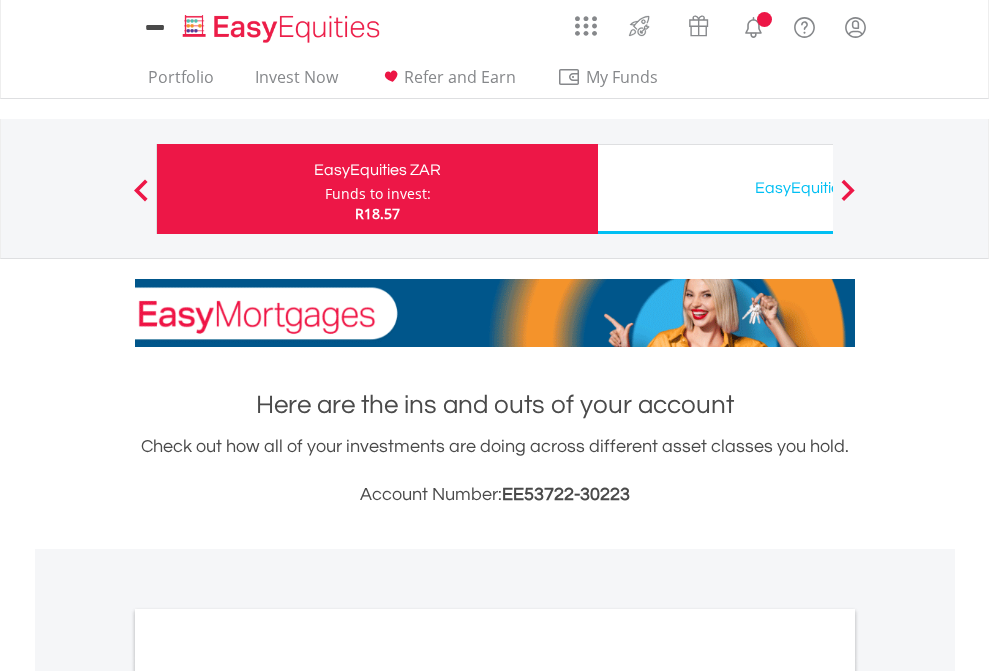 scroll, scrollTop: 1202, scrollLeft: 0, axis: vertical 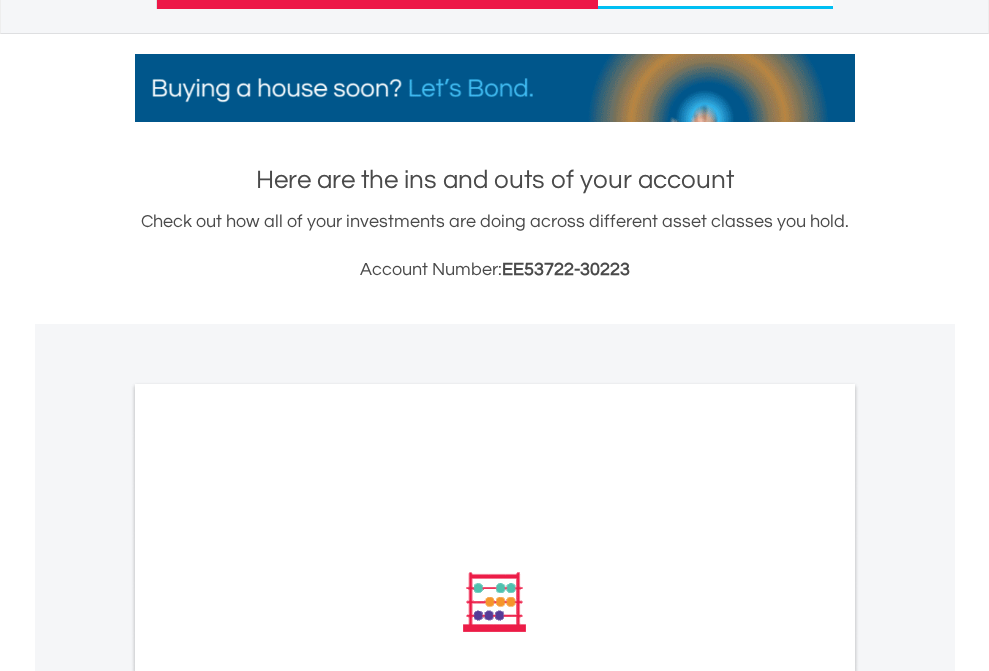 click on "All Holdings" at bounding box center [268, 871] 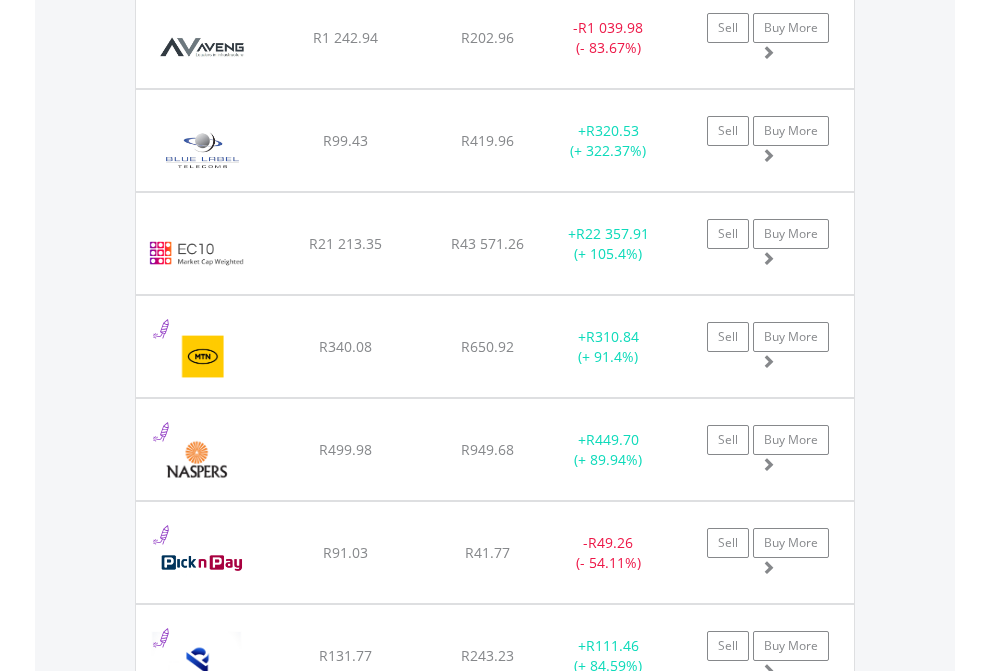 scroll, scrollTop: 2385, scrollLeft: 0, axis: vertical 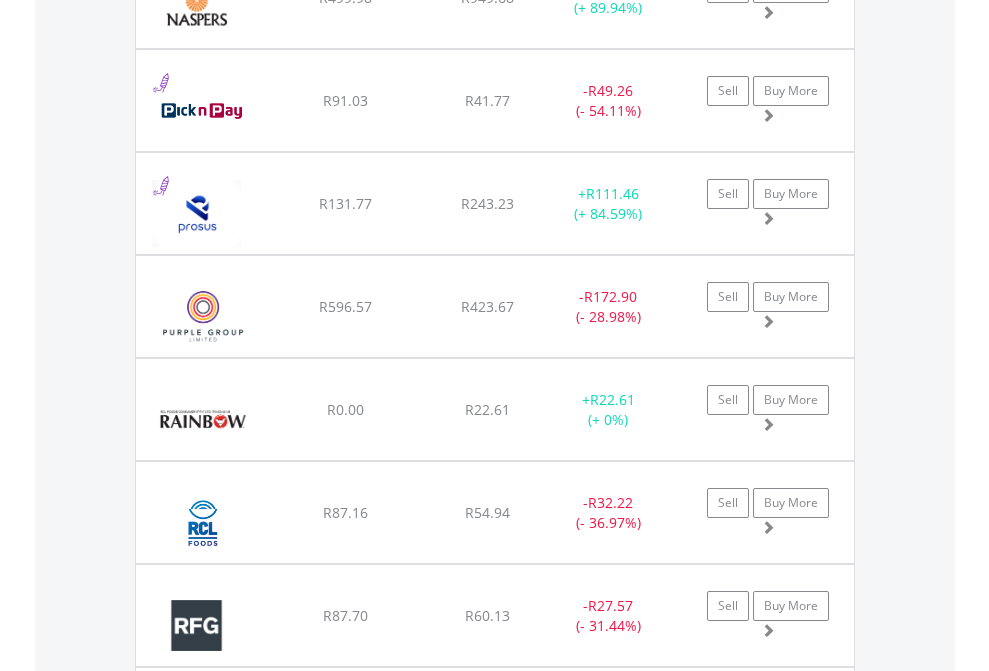 click on "EasyEquities USD" at bounding box center [818, -2197] 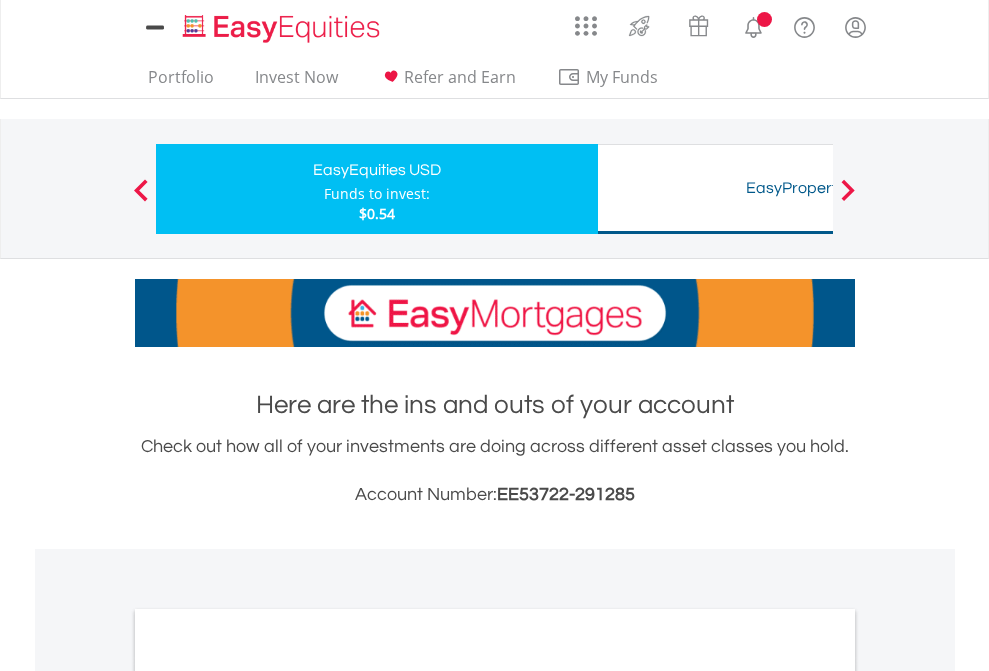 scroll, scrollTop: 1202, scrollLeft: 0, axis: vertical 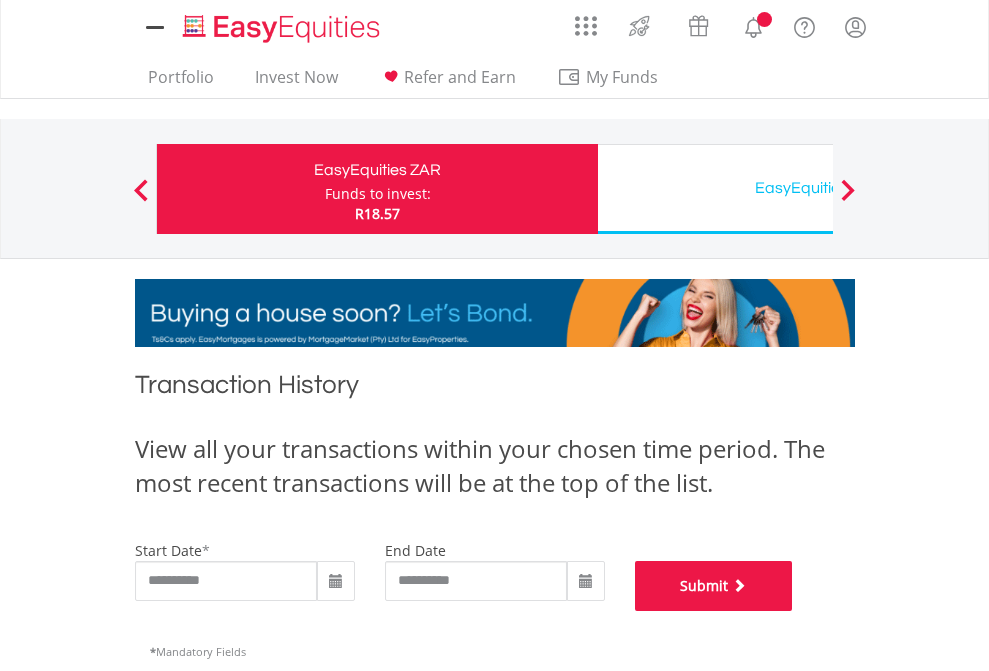 click on "Submit" at bounding box center (714, 586) 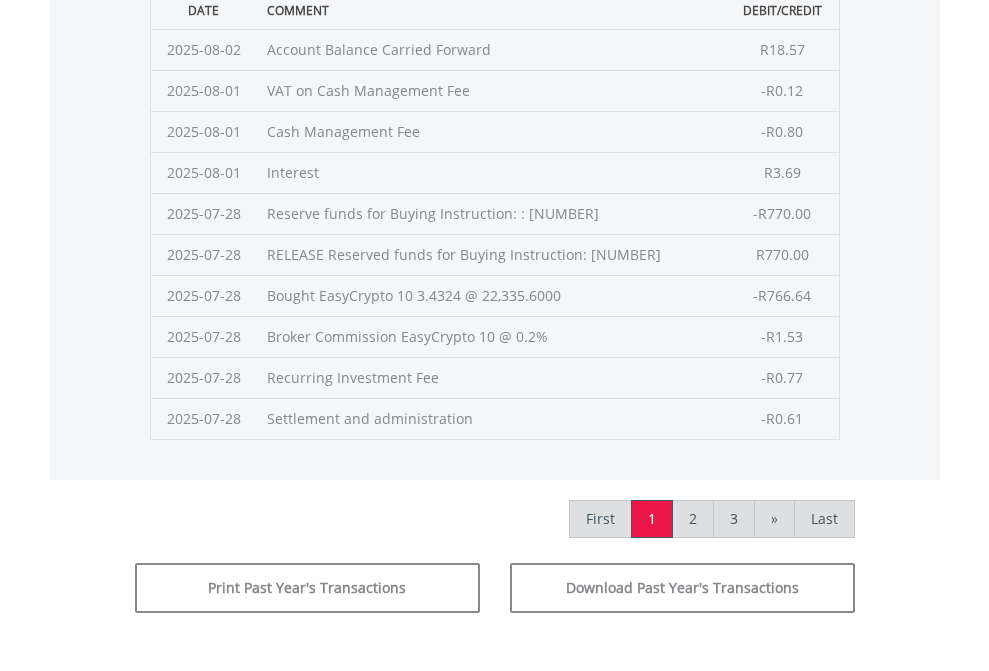 scroll, scrollTop: 811, scrollLeft: 0, axis: vertical 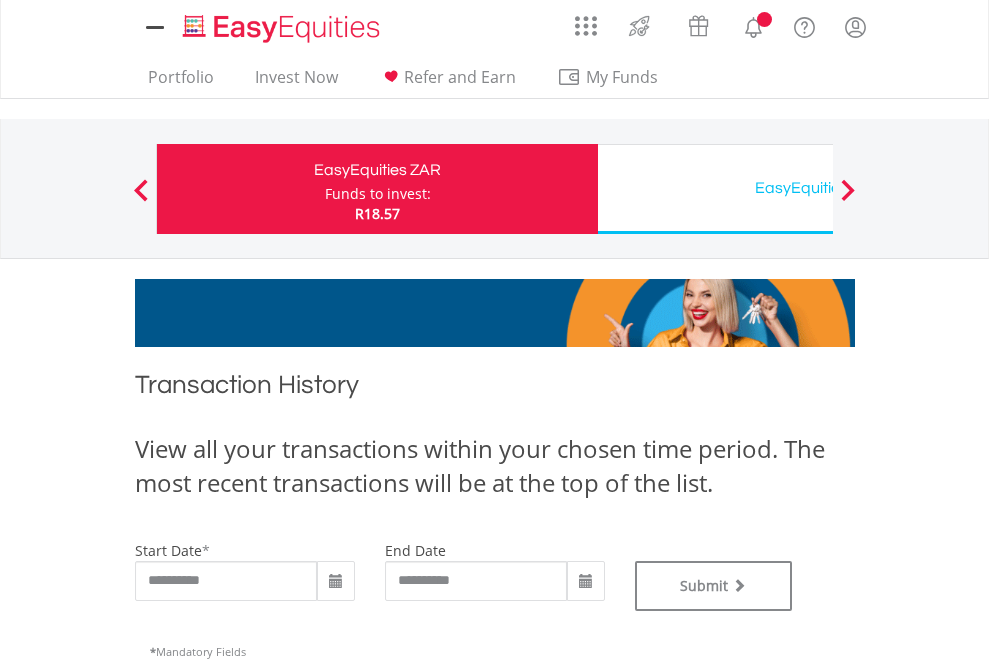 click on "EasyEquities USD" at bounding box center [818, 188] 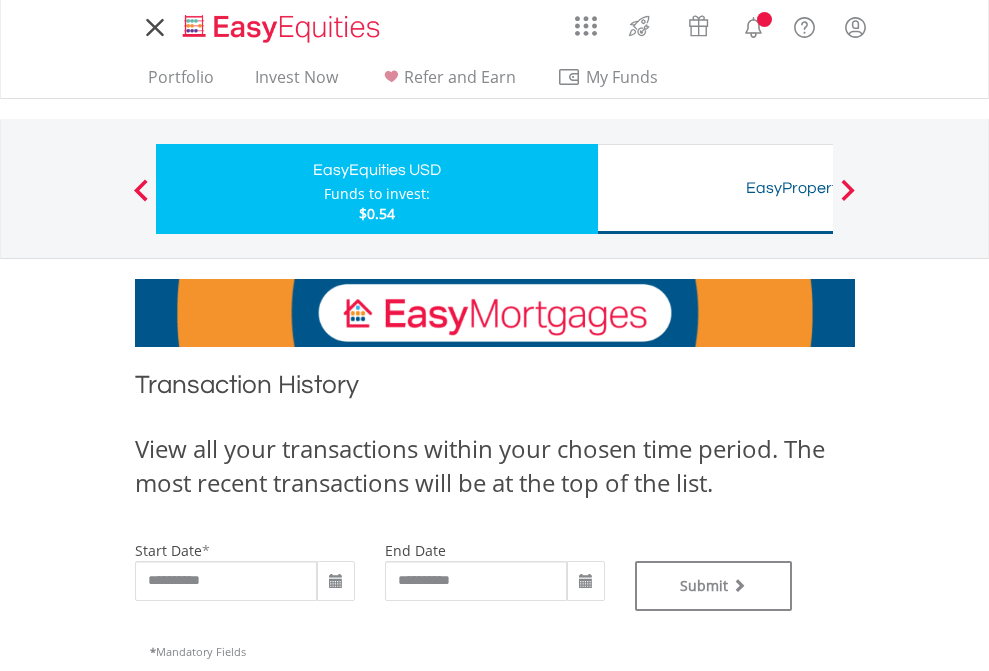 scroll, scrollTop: 0, scrollLeft: 0, axis: both 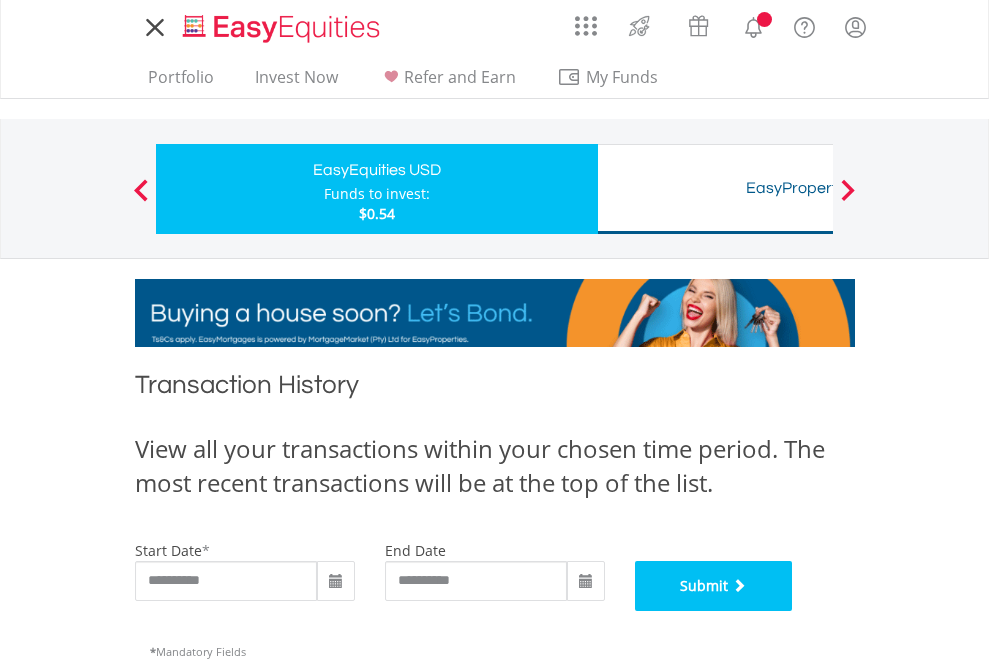 click on "Submit" at bounding box center [714, 586] 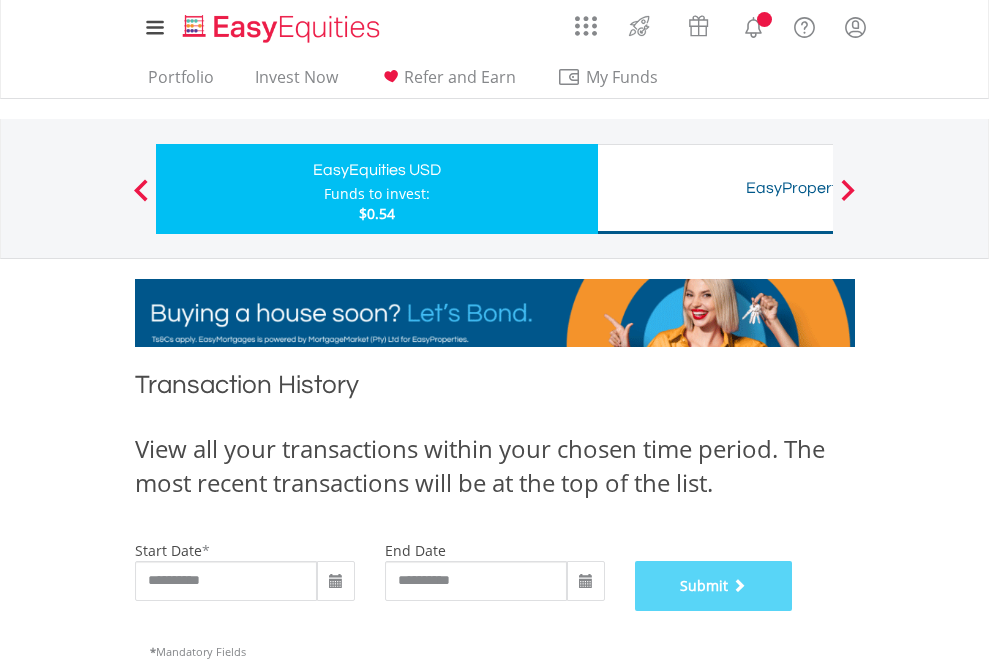 scroll, scrollTop: 811, scrollLeft: 0, axis: vertical 